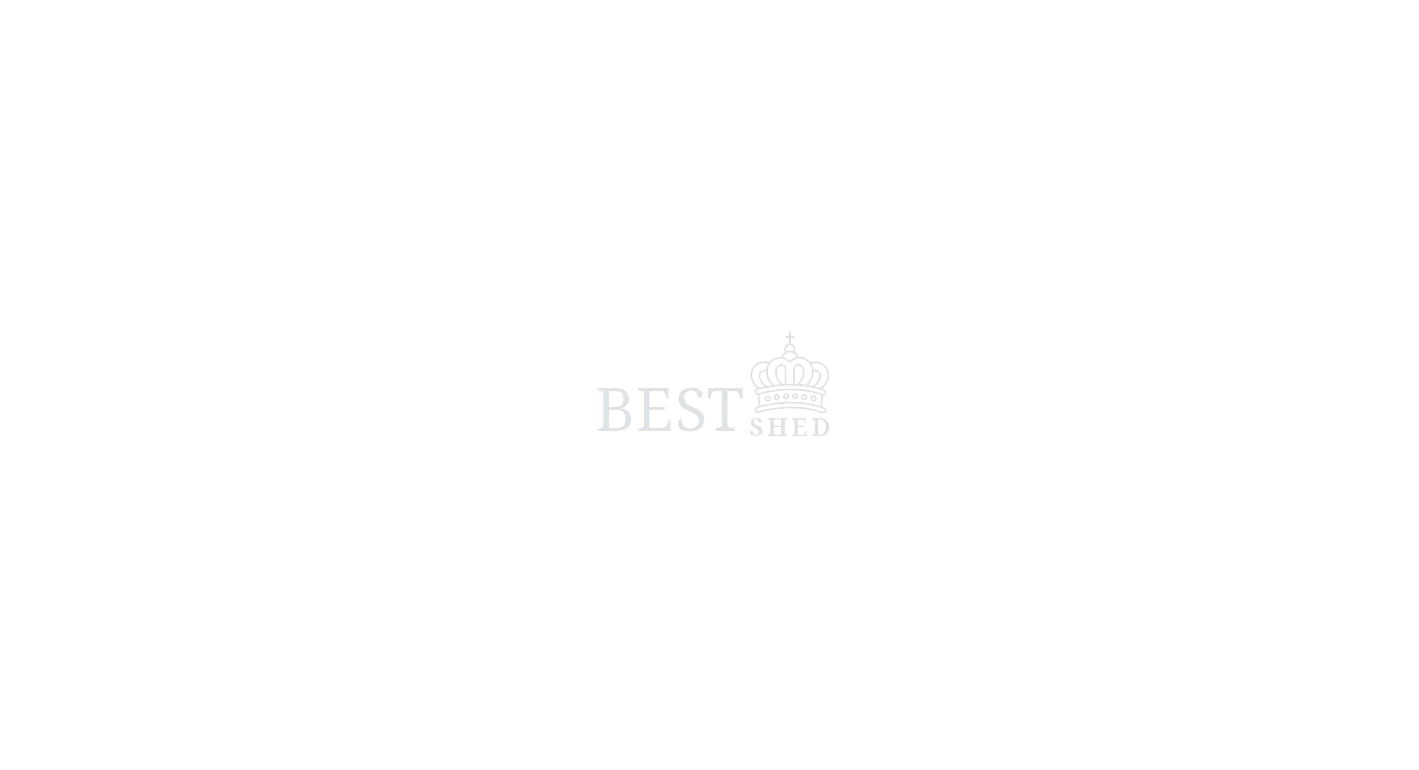 scroll, scrollTop: 0, scrollLeft: 0, axis: both 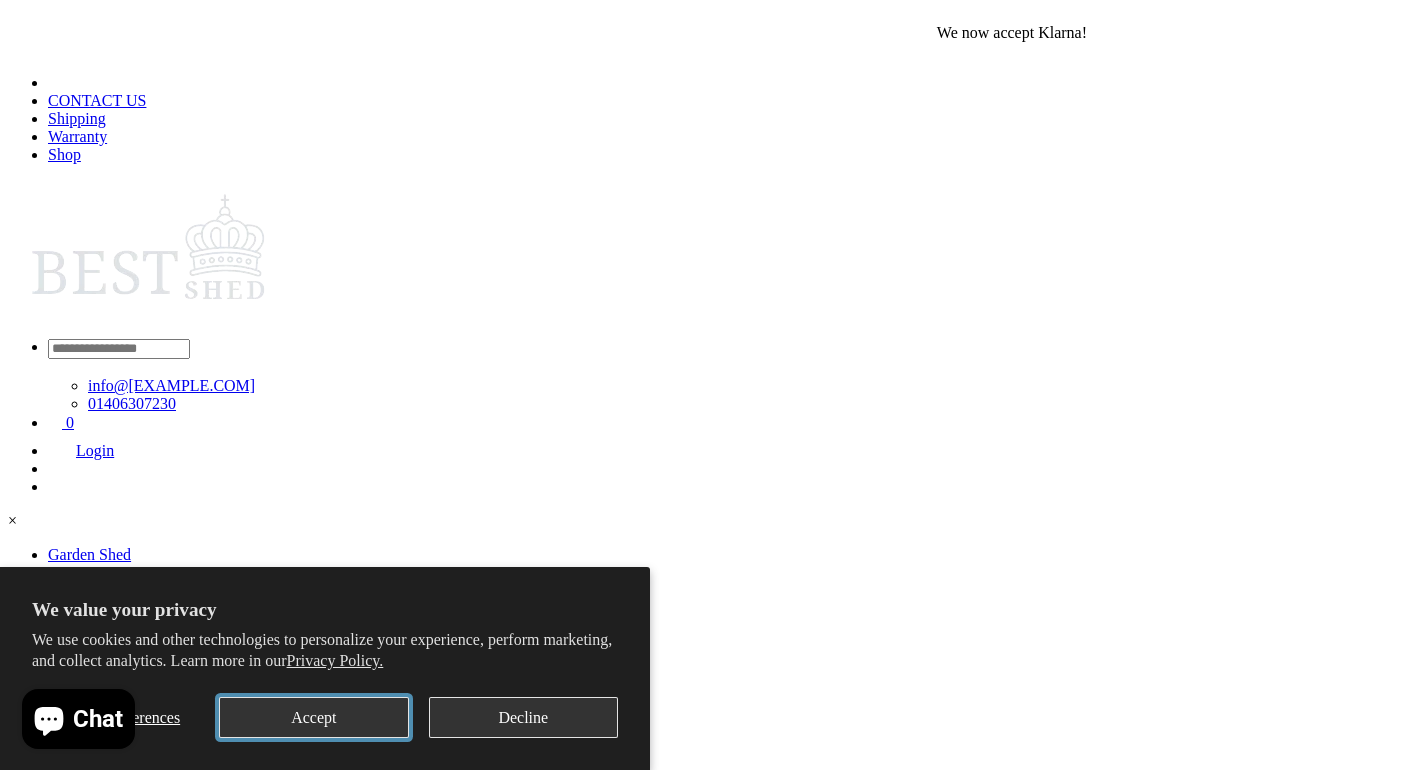 click on "Accept" at bounding box center (313, 717) 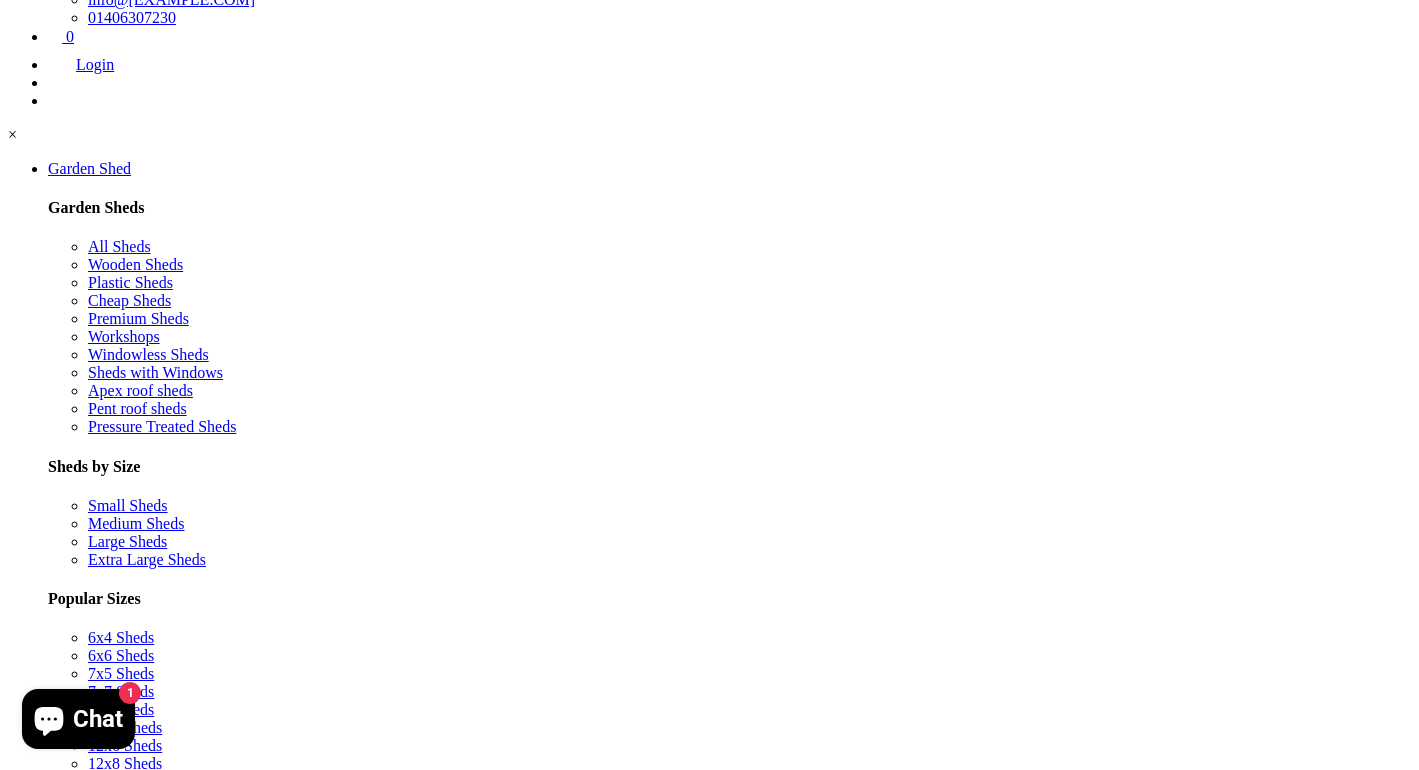 scroll, scrollTop: 390, scrollLeft: 0, axis: vertical 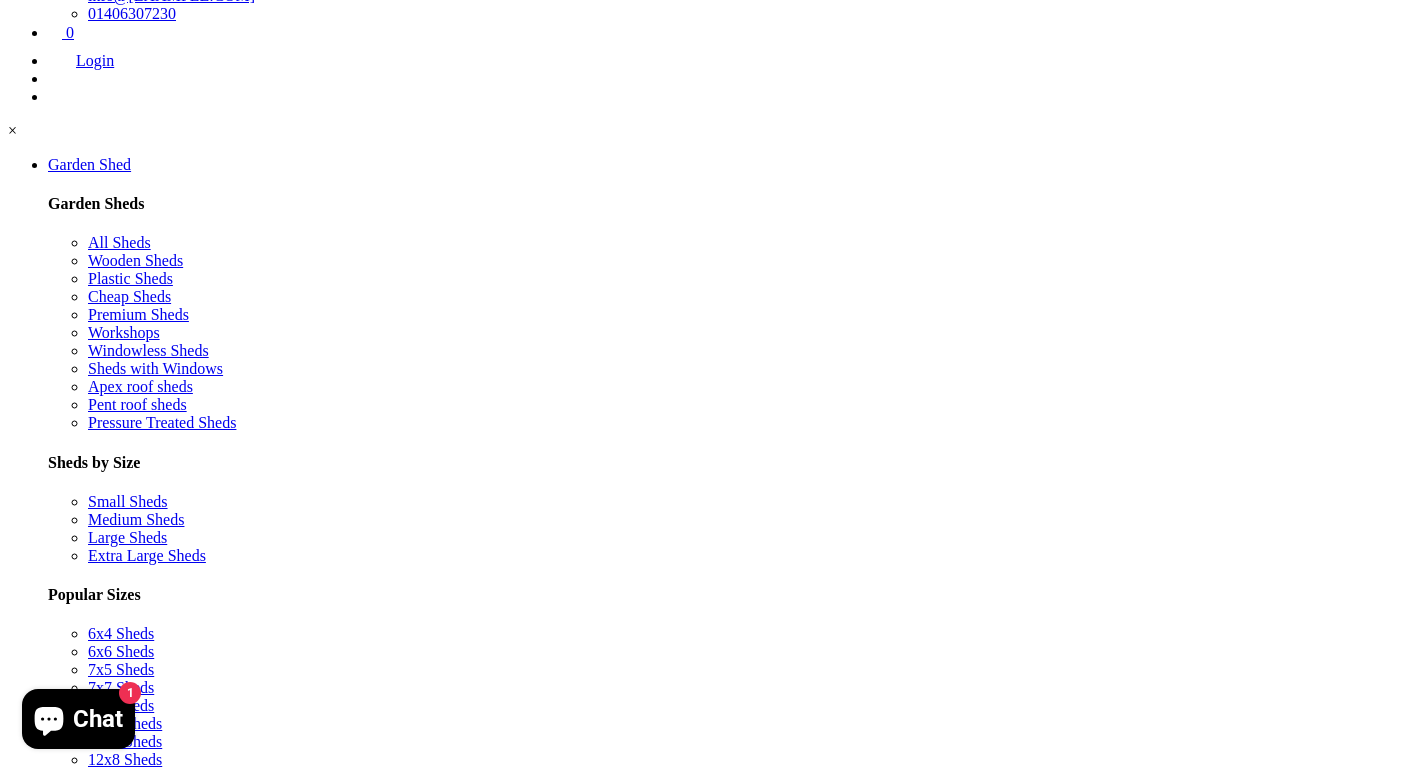 click on "Click To Expand" at bounding box center (89, 5799) 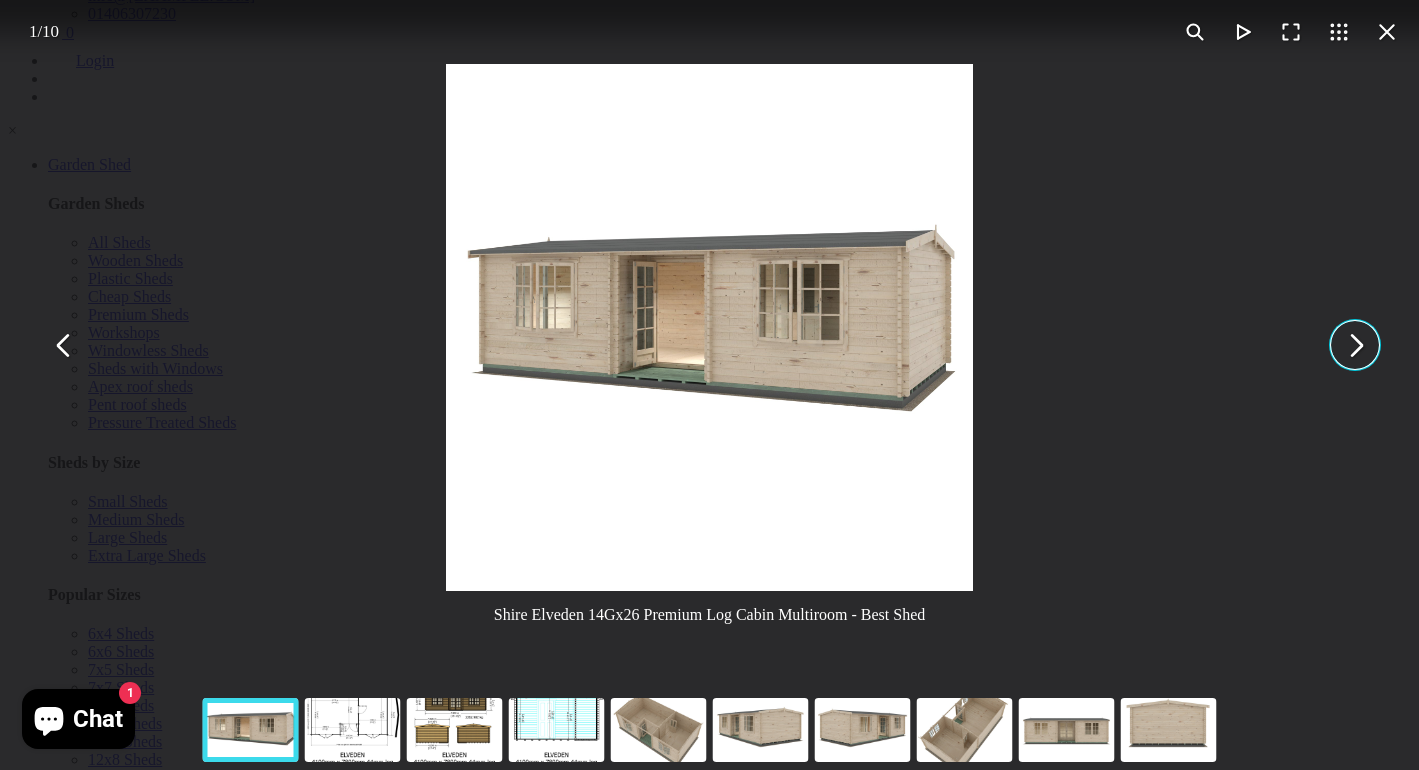 click at bounding box center [1355, 345] 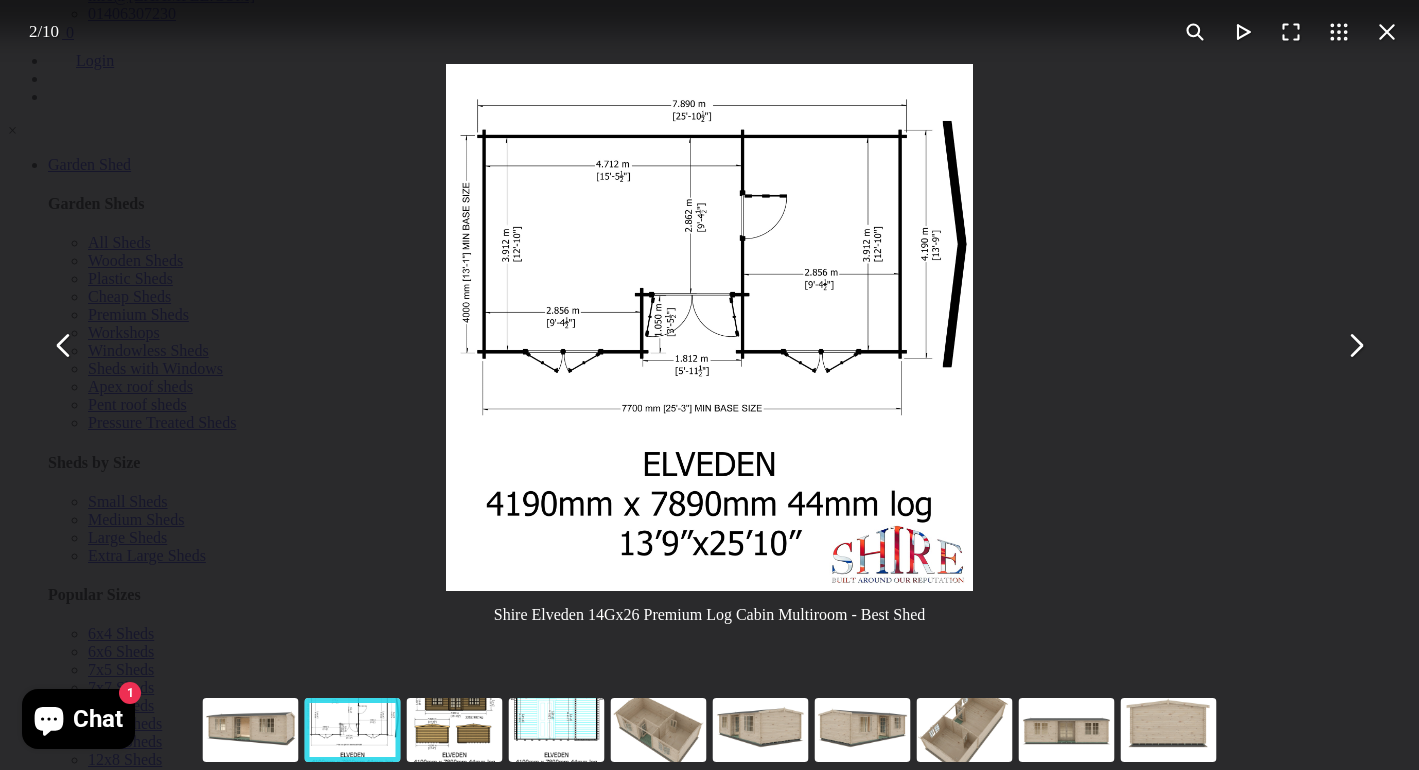click at bounding box center [64, 345] 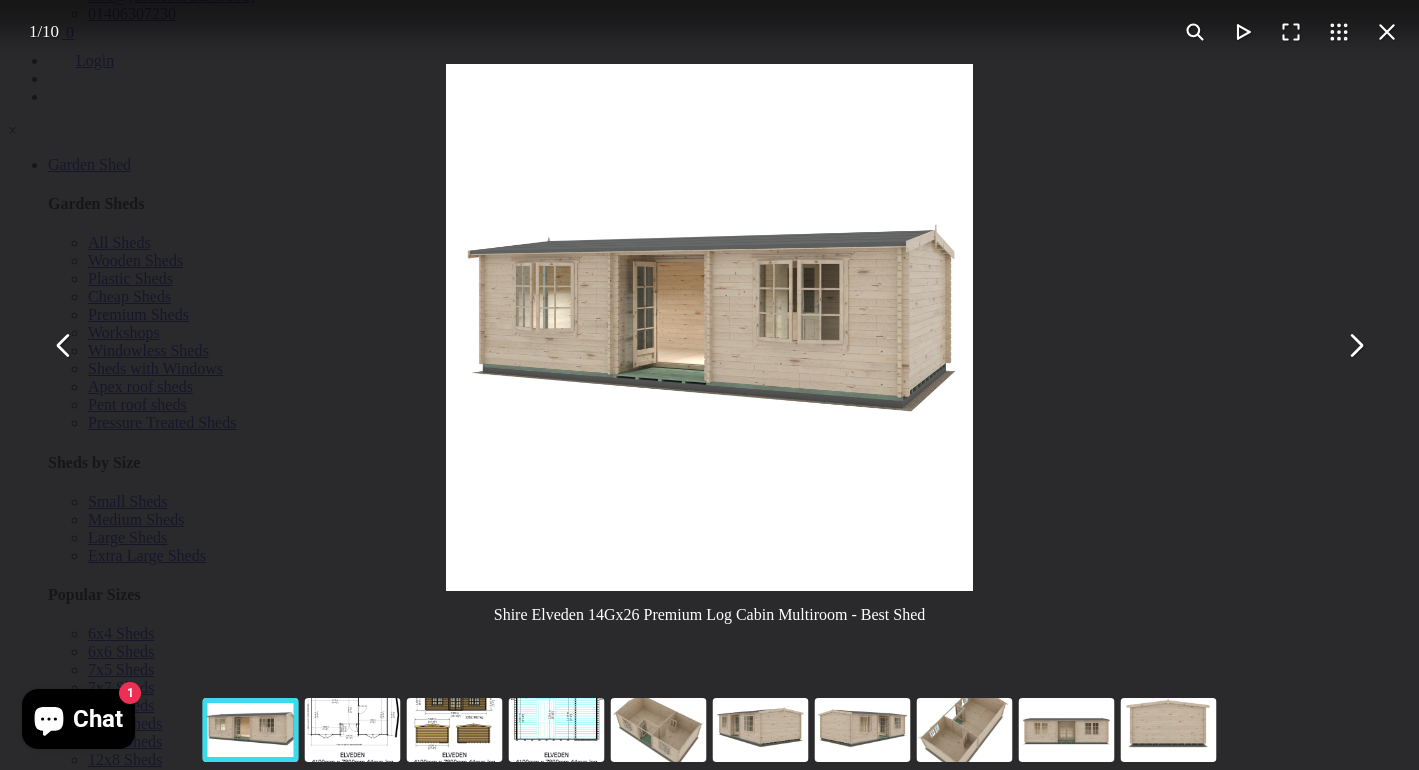 click at bounding box center (1355, 345) 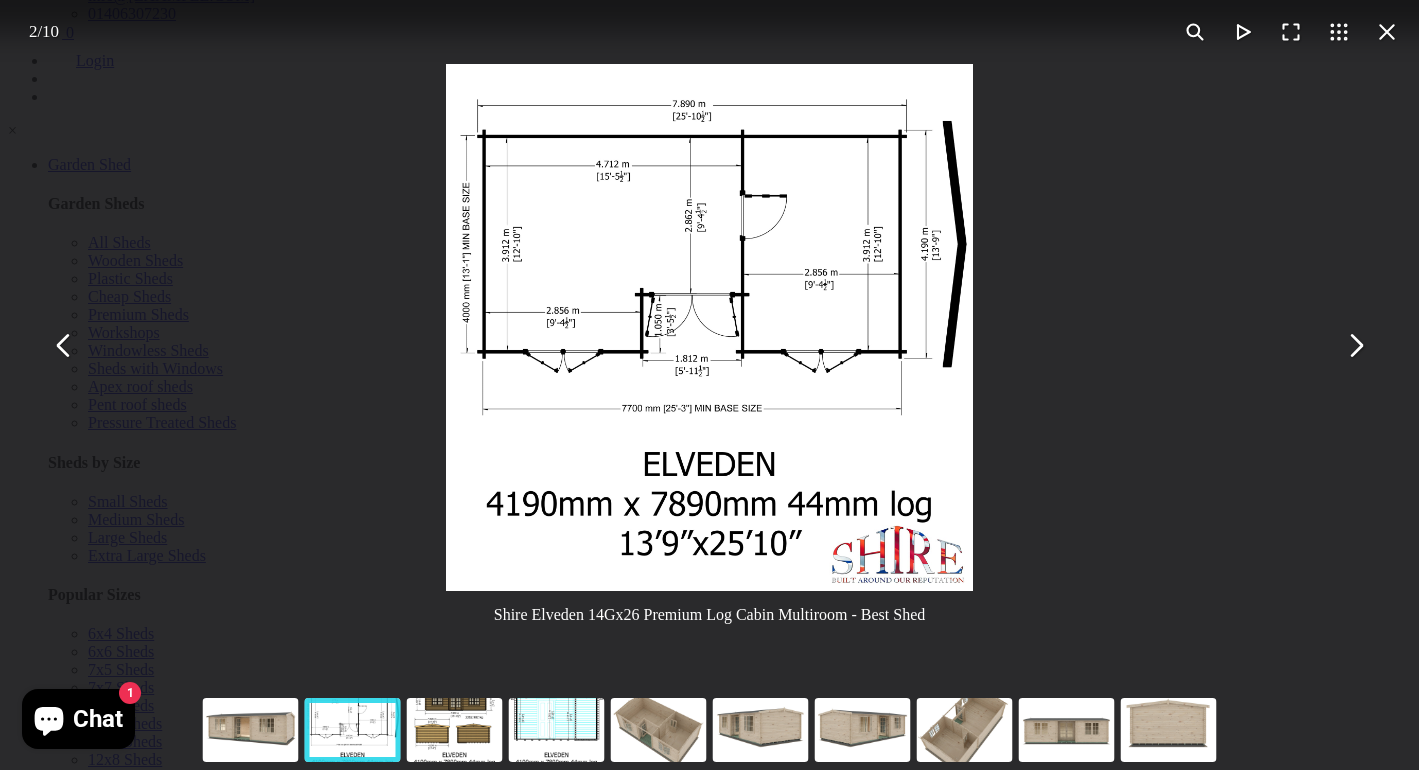 click at bounding box center [1355, 345] 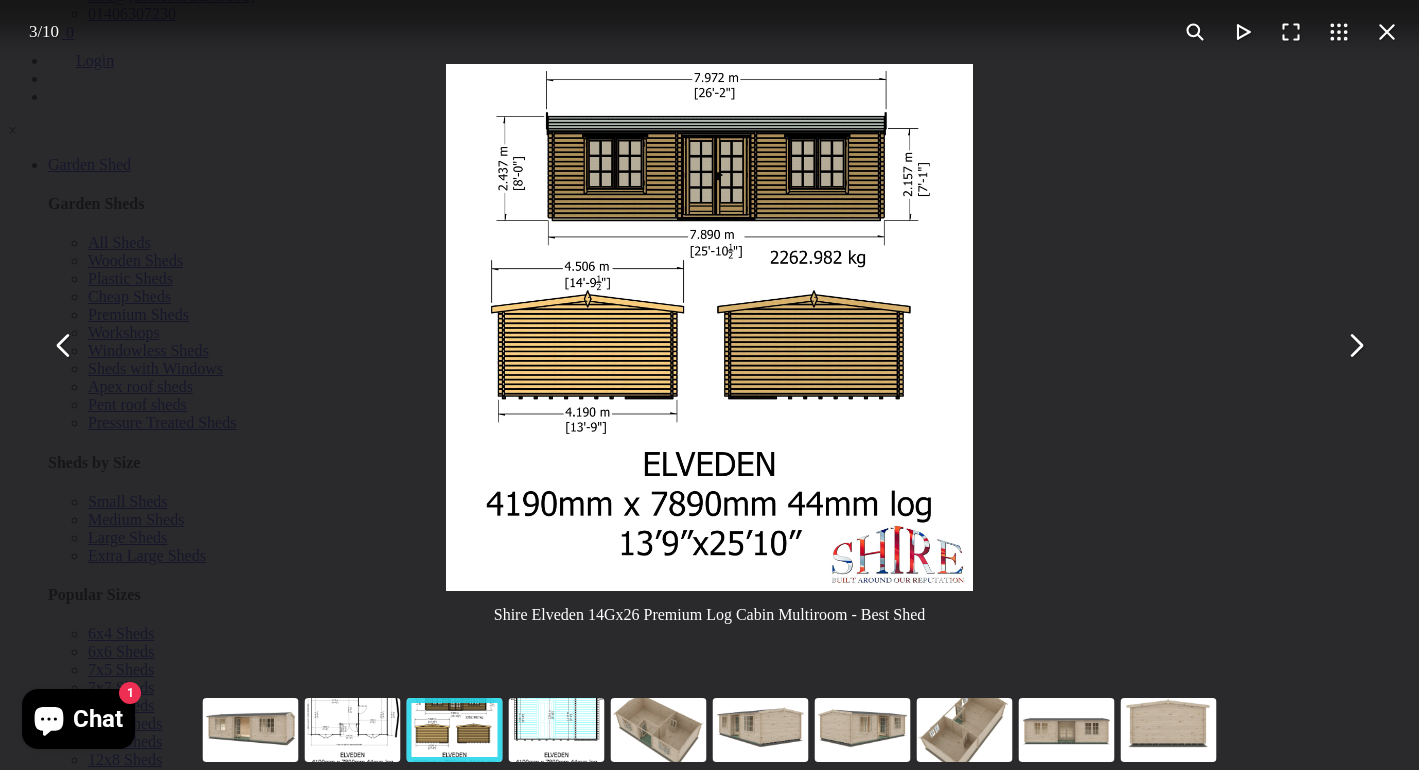 click at bounding box center (1355, 345) 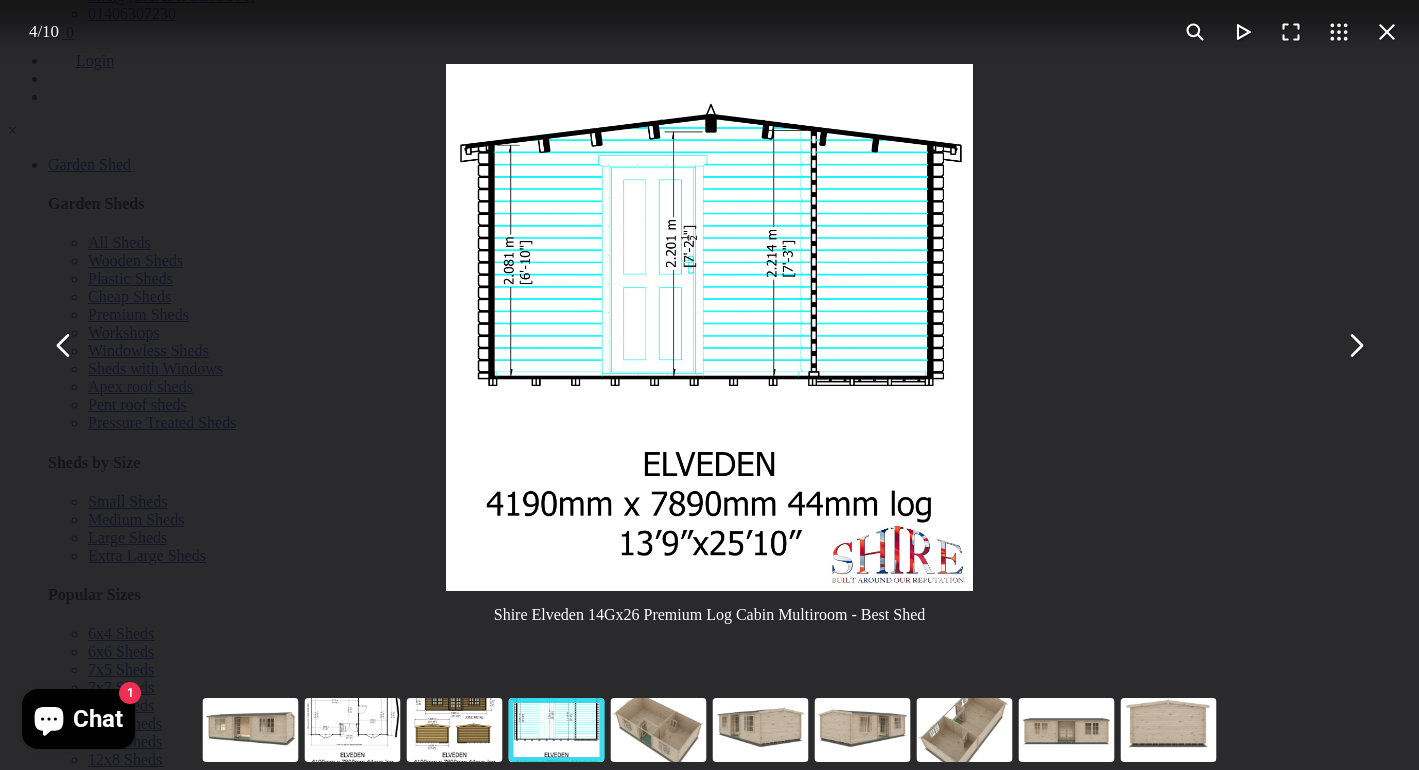 click at bounding box center [1355, 345] 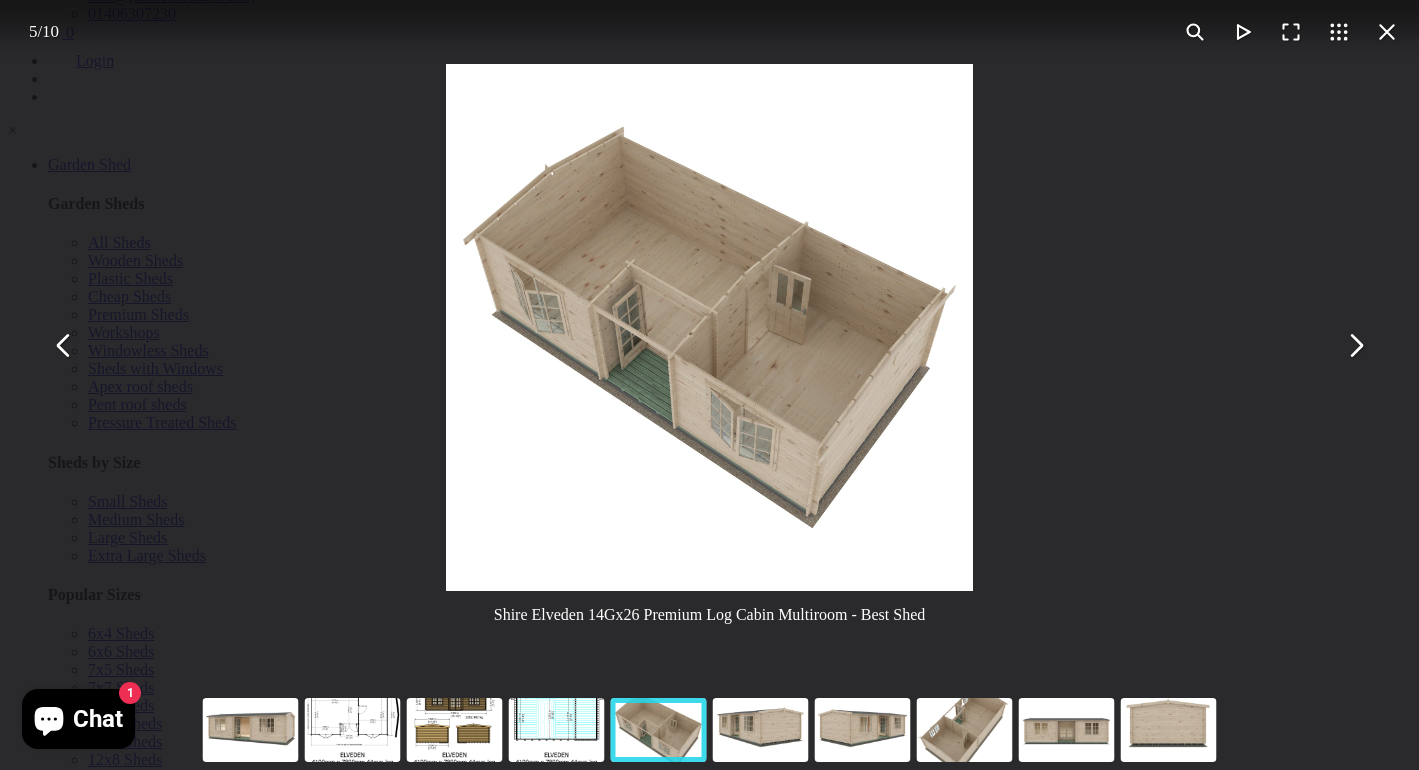 click at bounding box center [1355, 345] 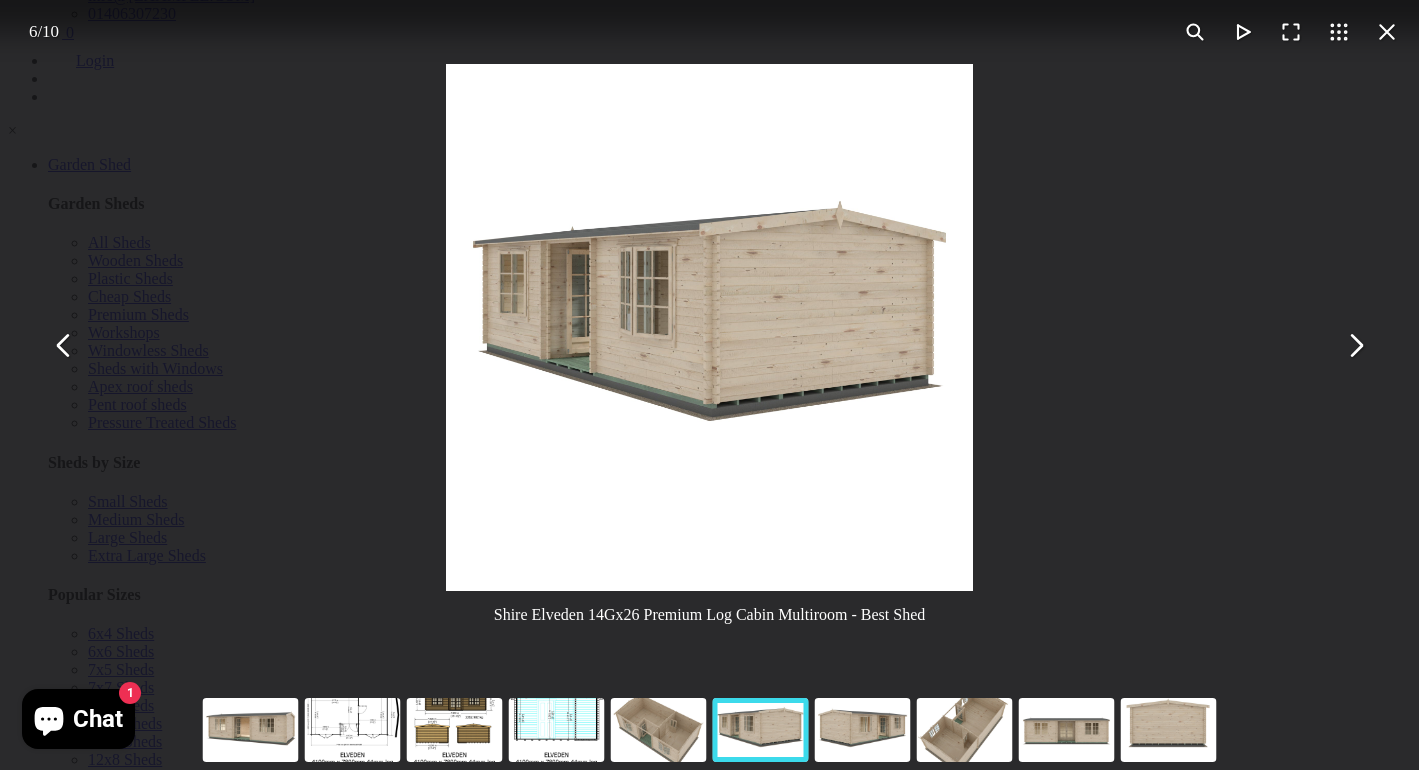 click at bounding box center (1355, 345) 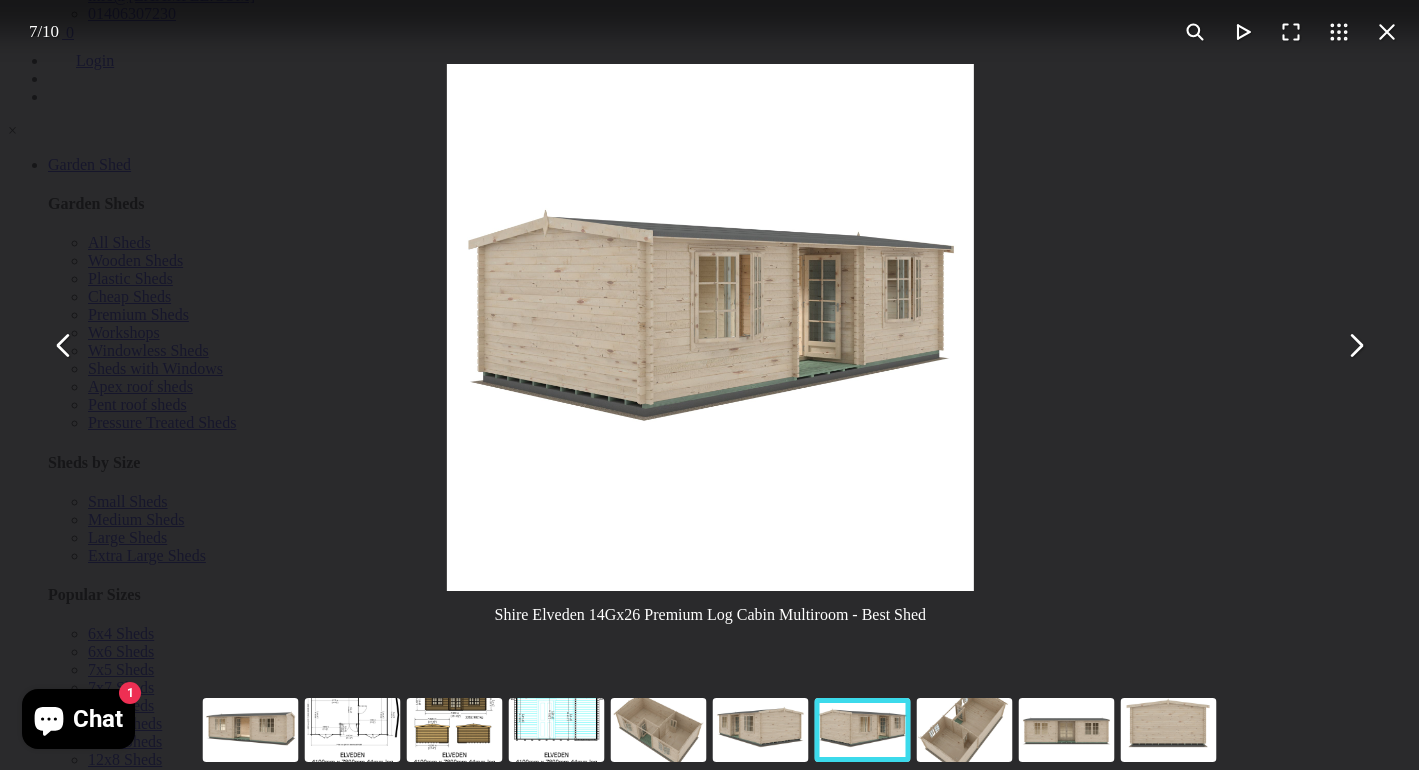 click at bounding box center (1355, 345) 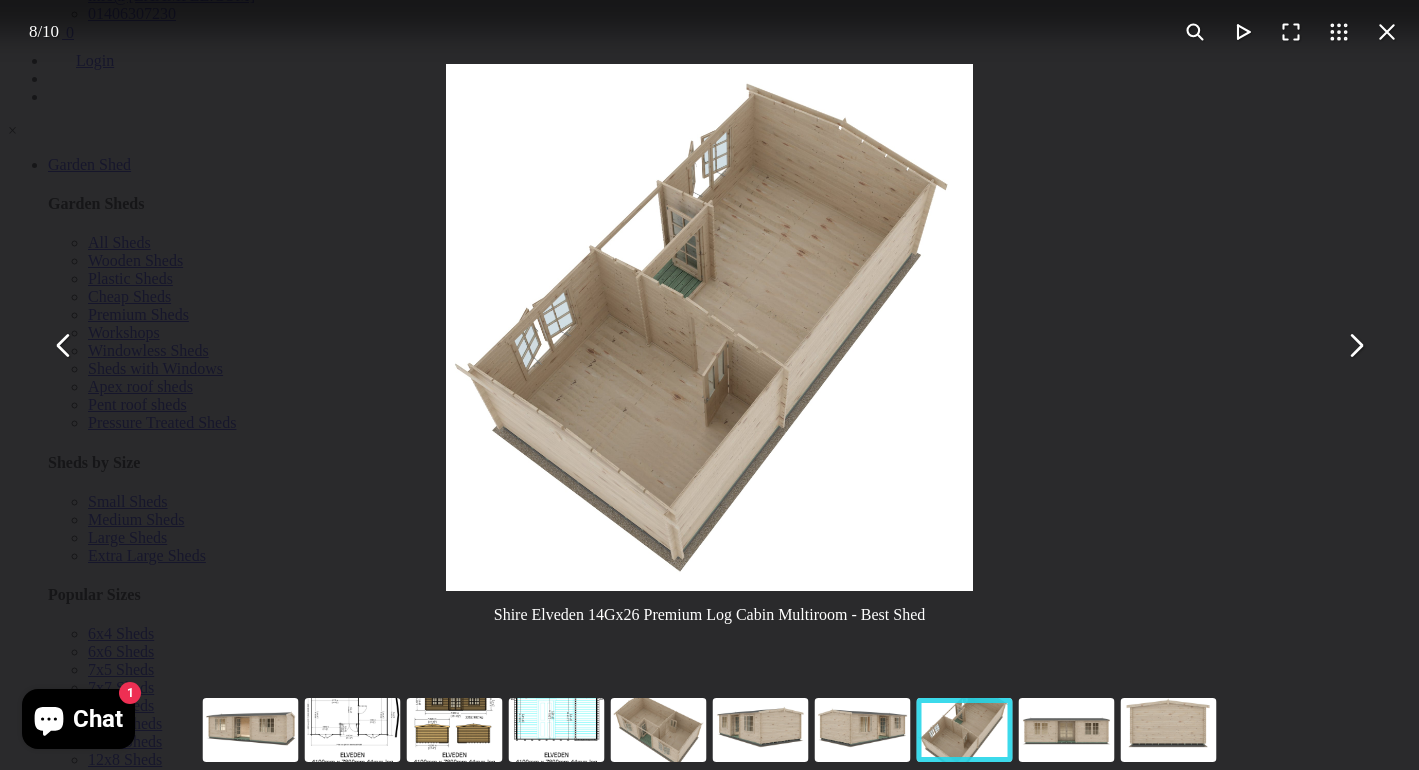 click at bounding box center [1355, 345] 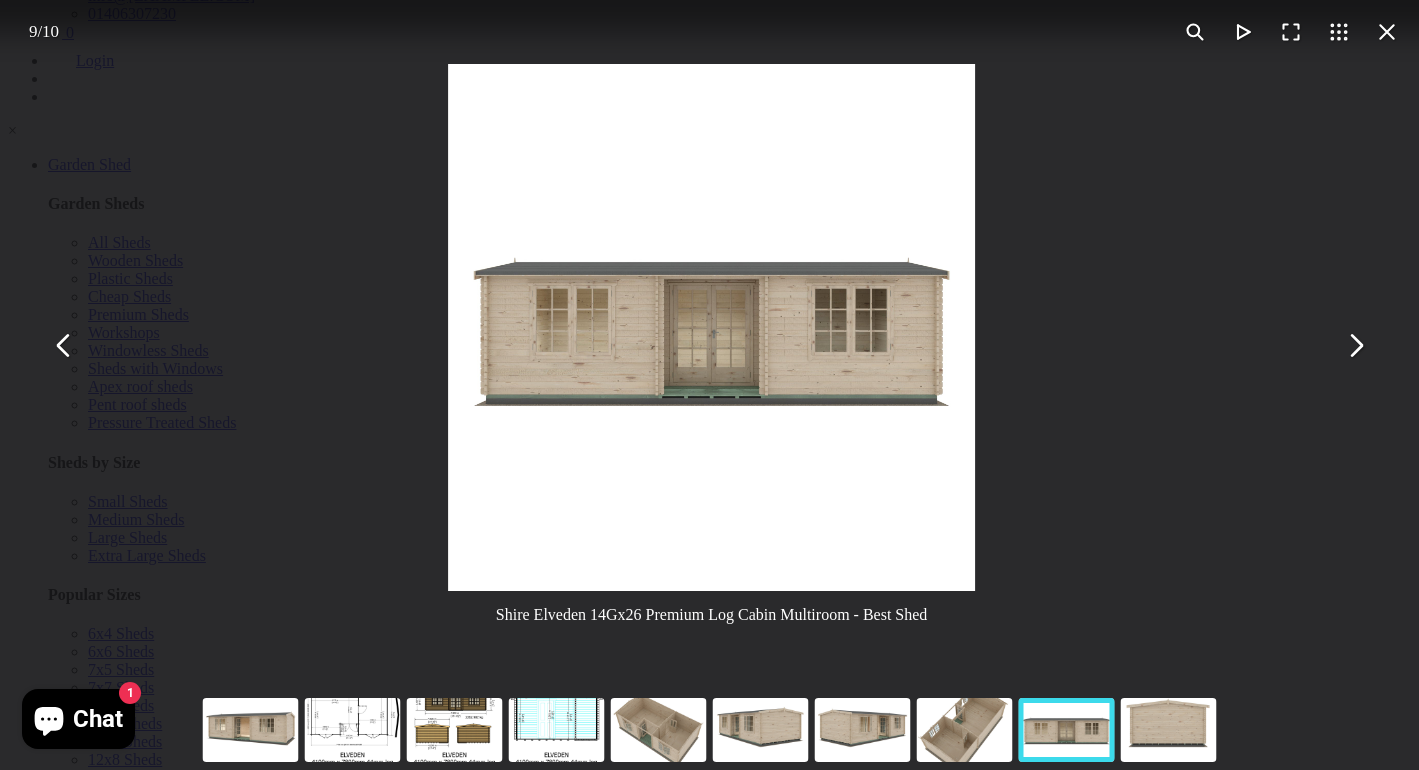 click at bounding box center (1355, 345) 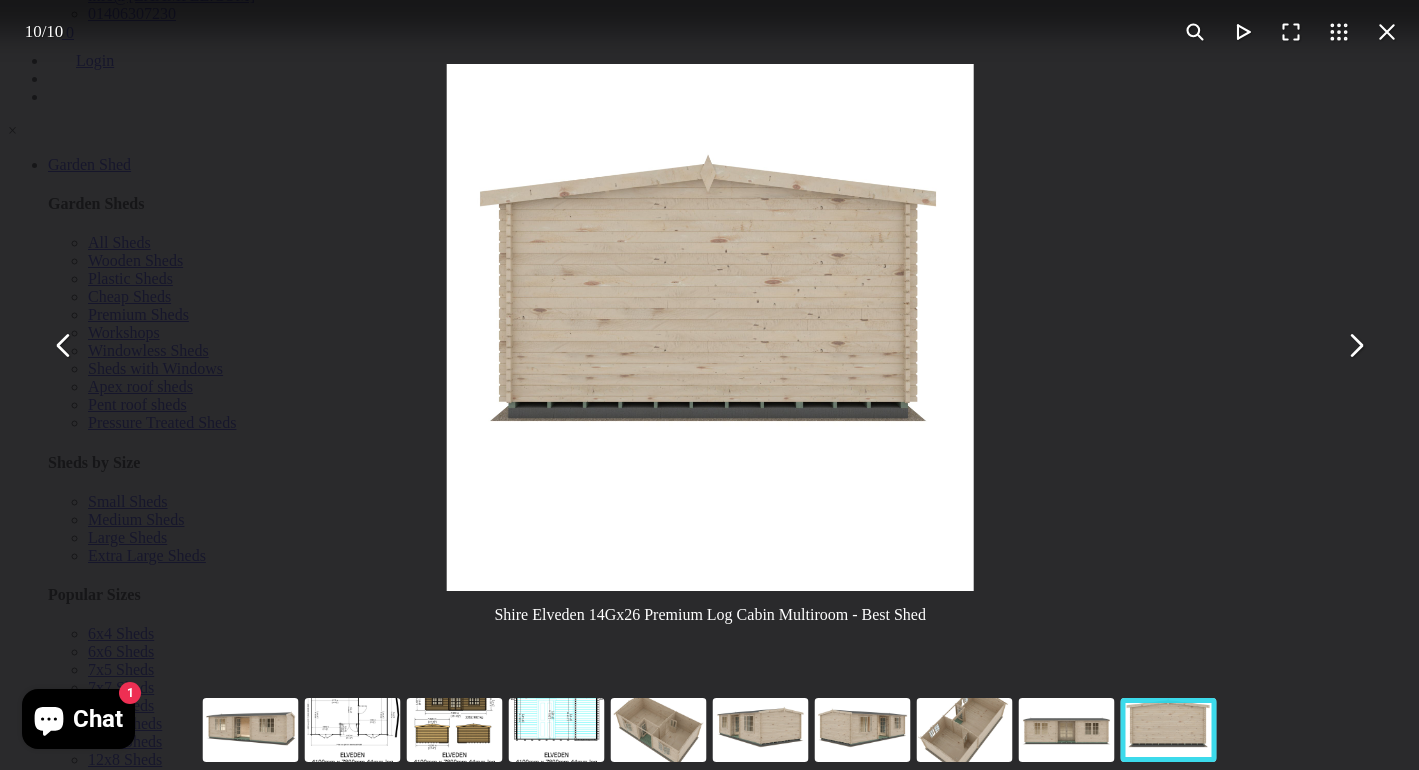 click at bounding box center (1355, 345) 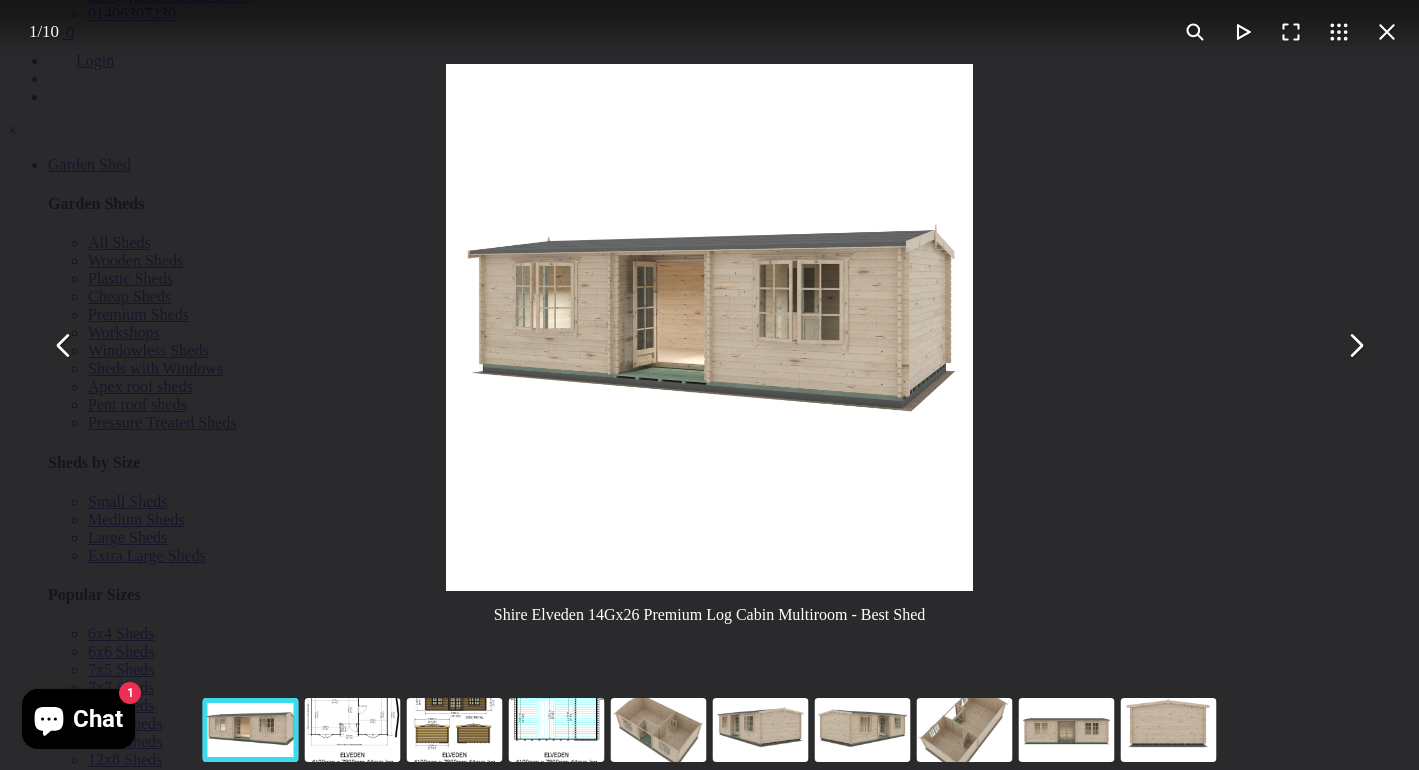 click at bounding box center [1355, 345] 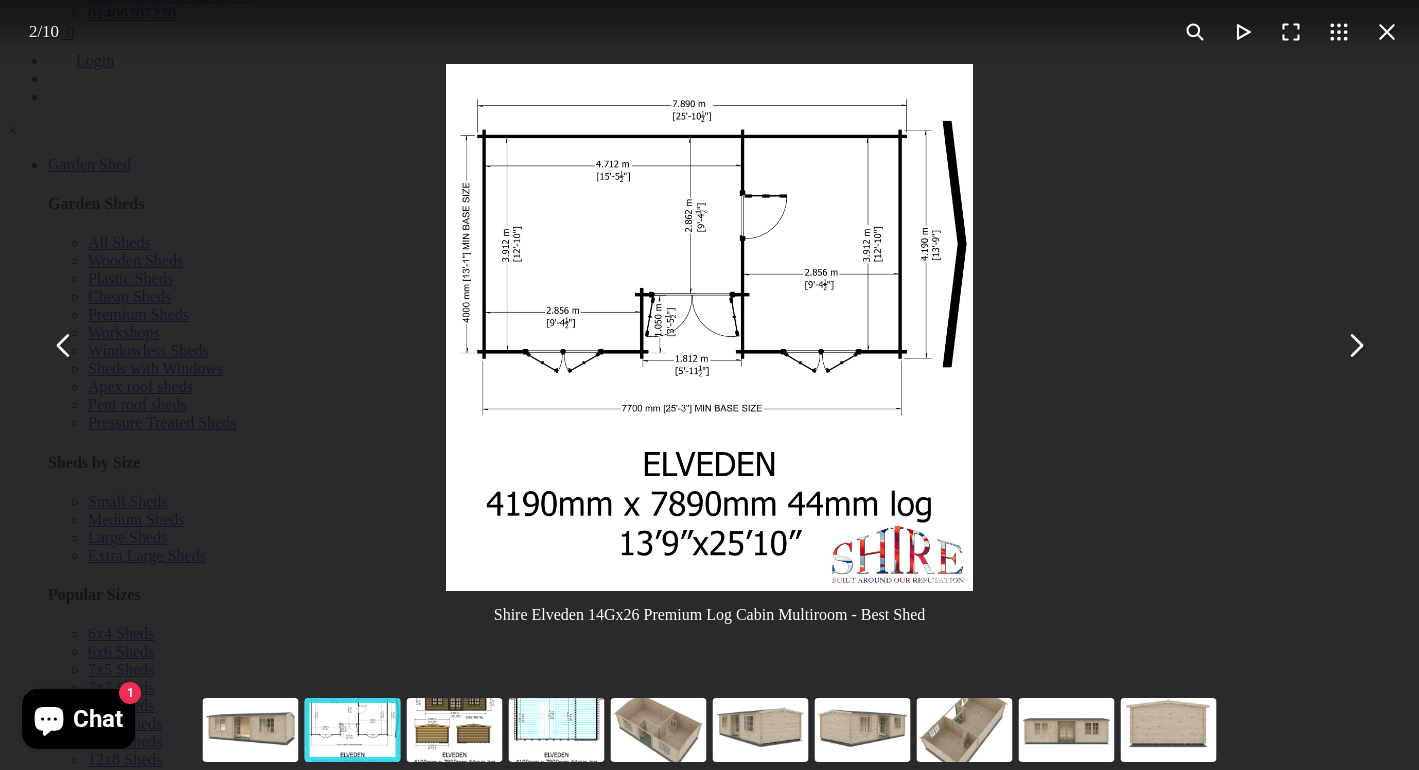 click at bounding box center [1355, 345] 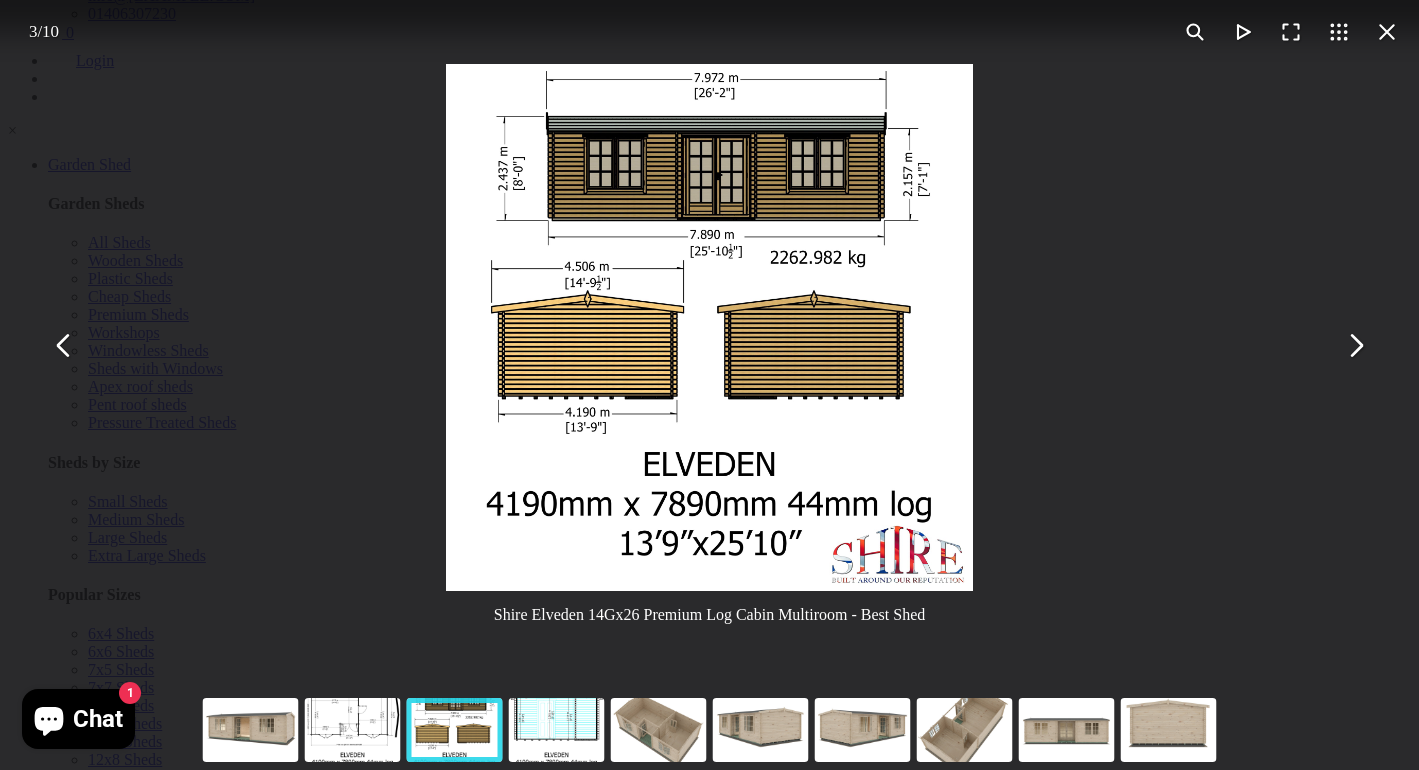 click at bounding box center (1355, 345) 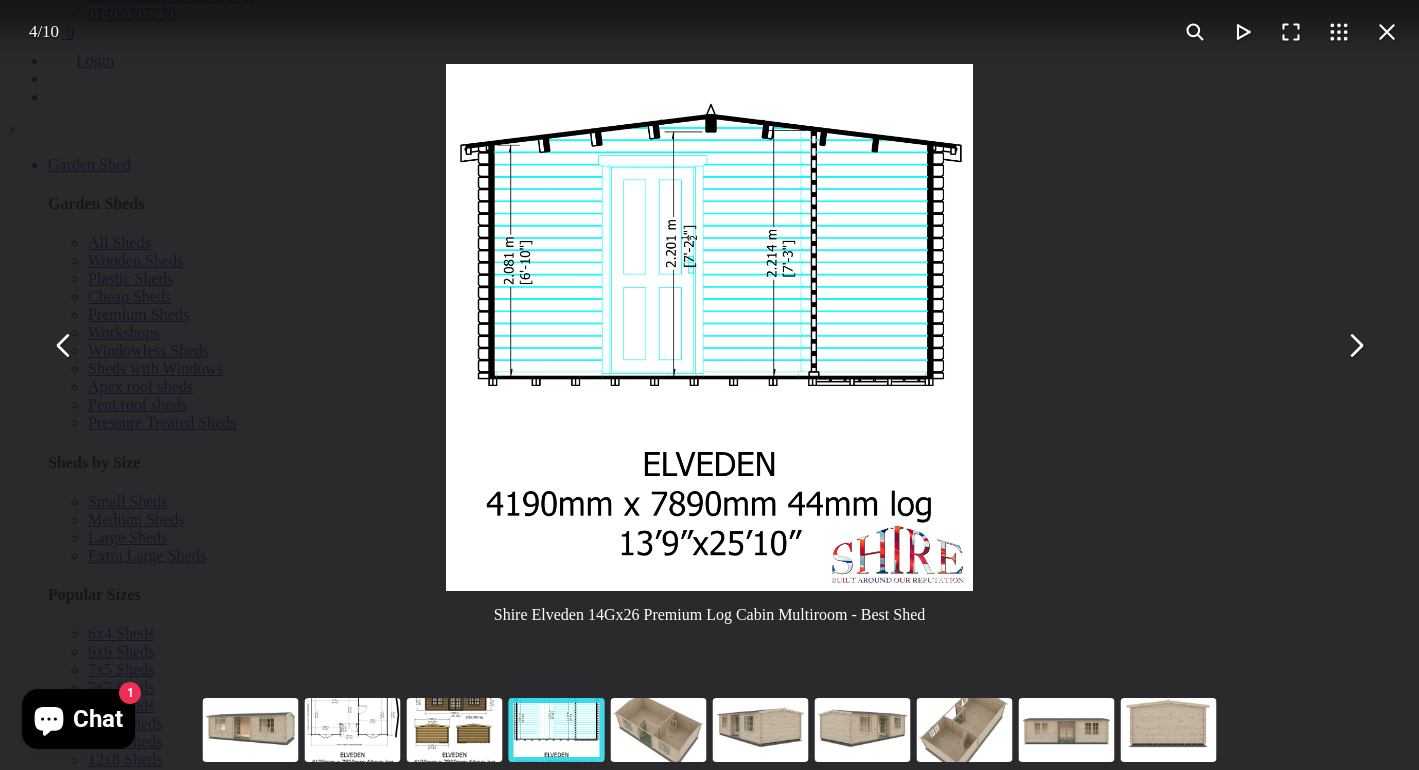 click at bounding box center (1387, 32) 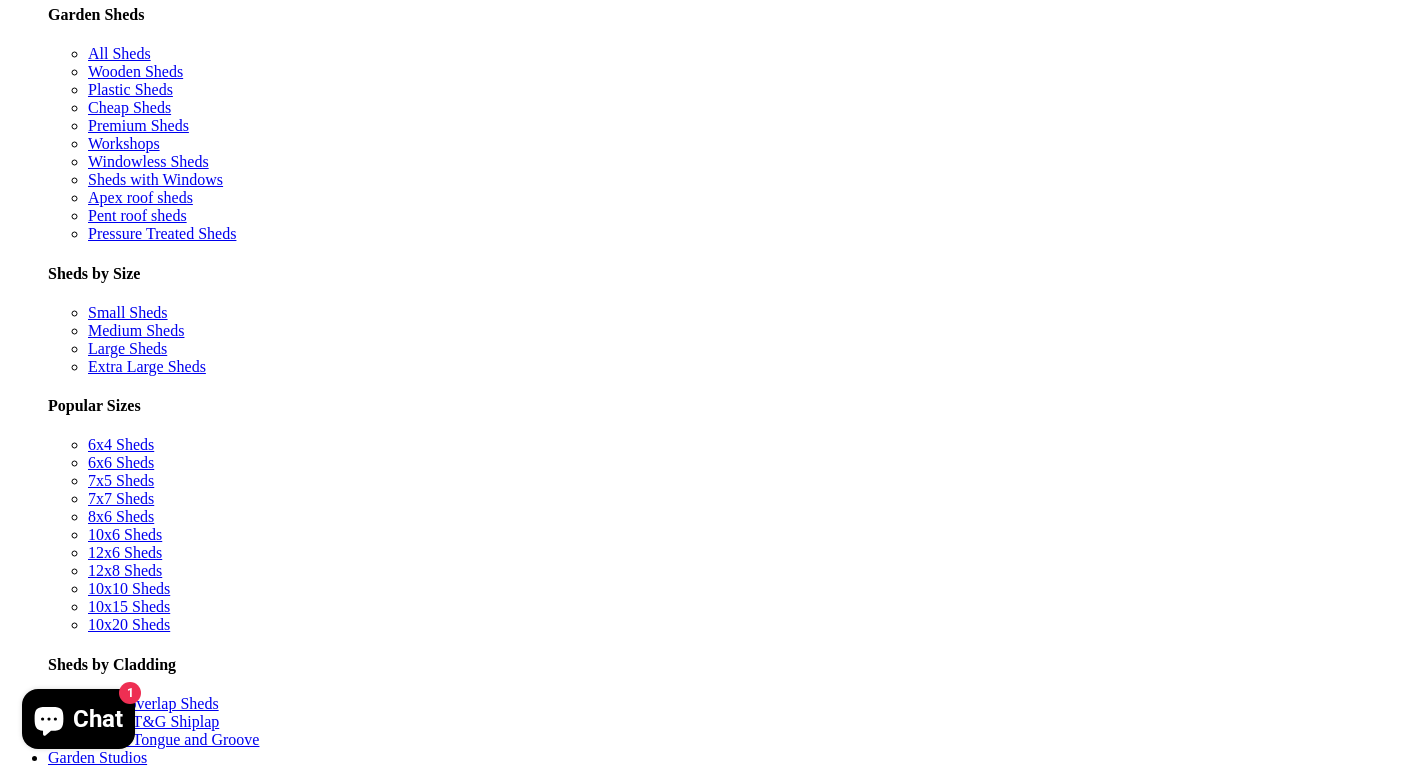 scroll, scrollTop: 578, scrollLeft: 0, axis: vertical 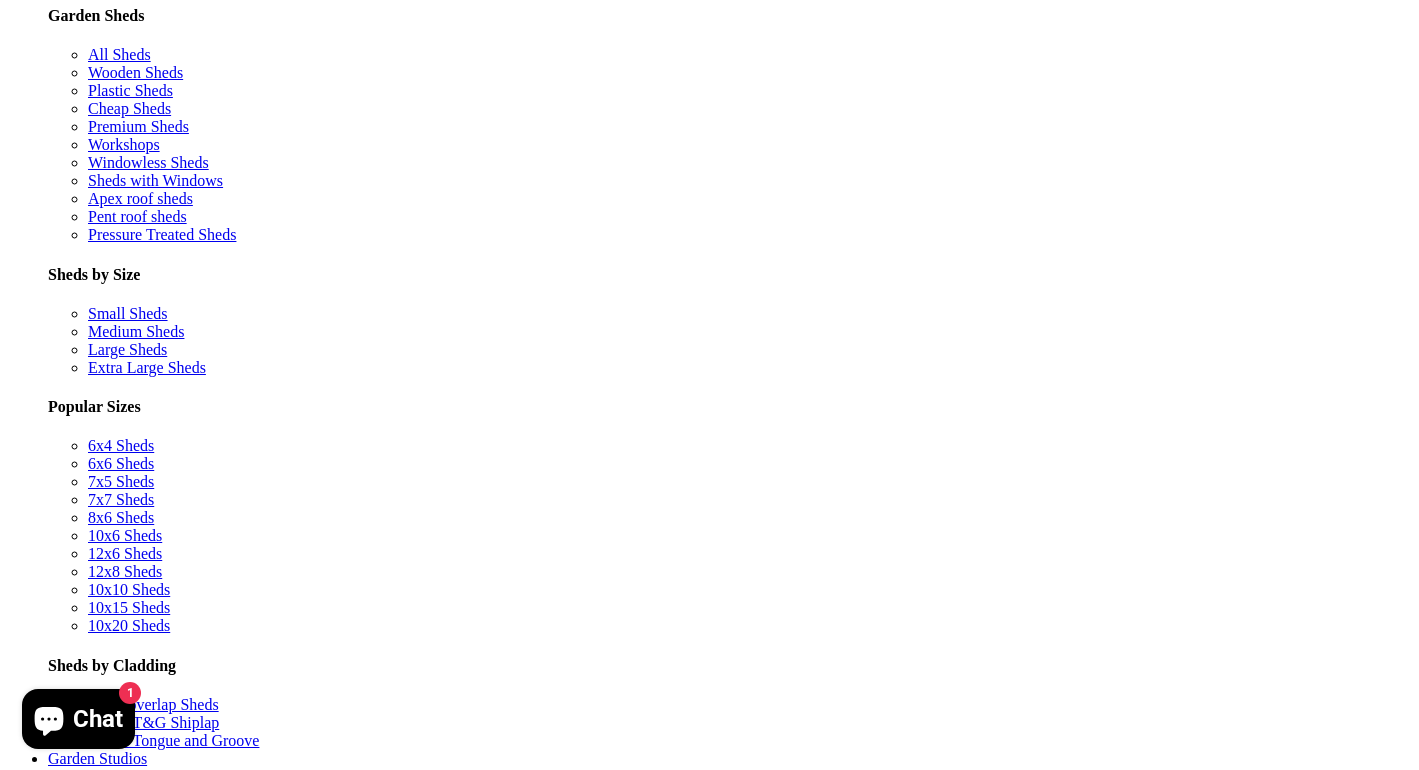 click at bounding box center (37, 6964) 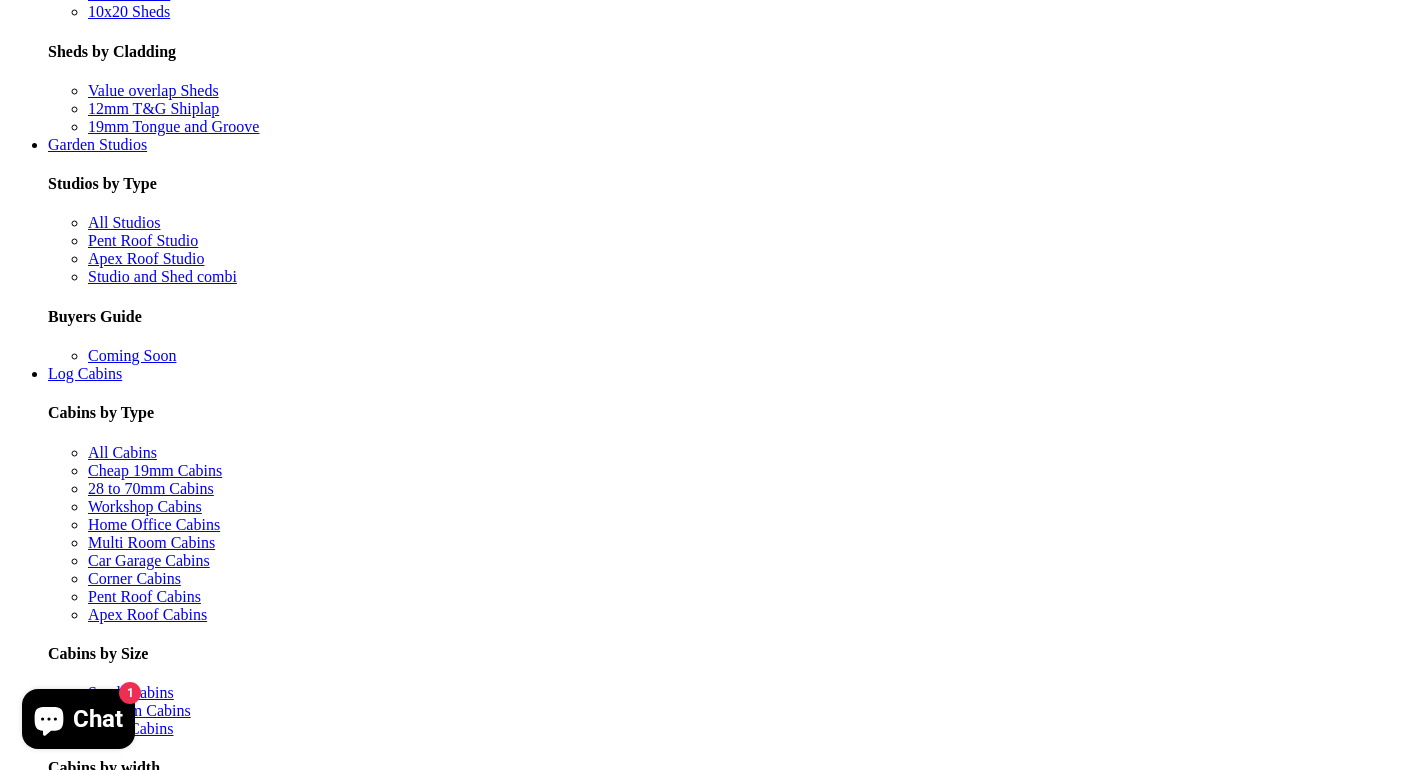 scroll, scrollTop: 1197, scrollLeft: 0, axis: vertical 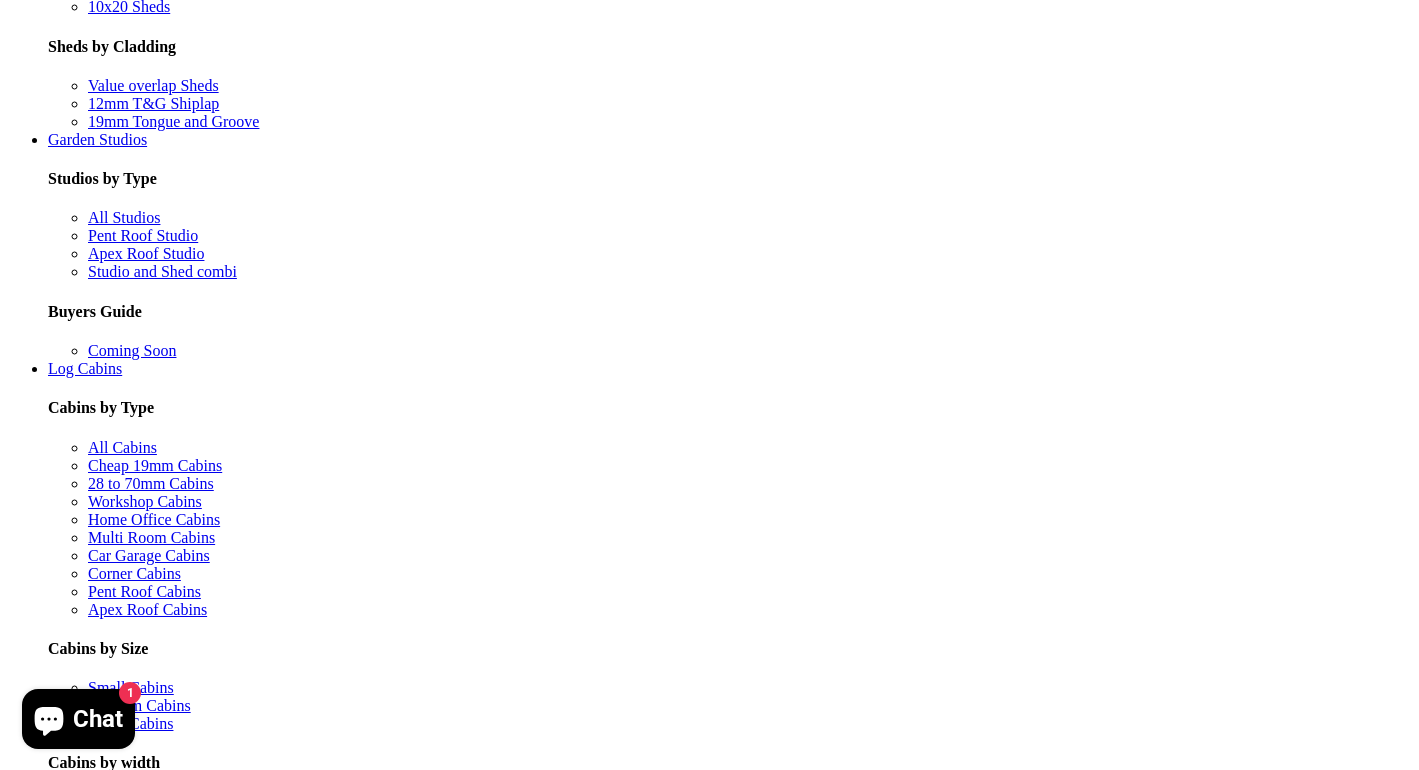 click at bounding box center (37, 6824) 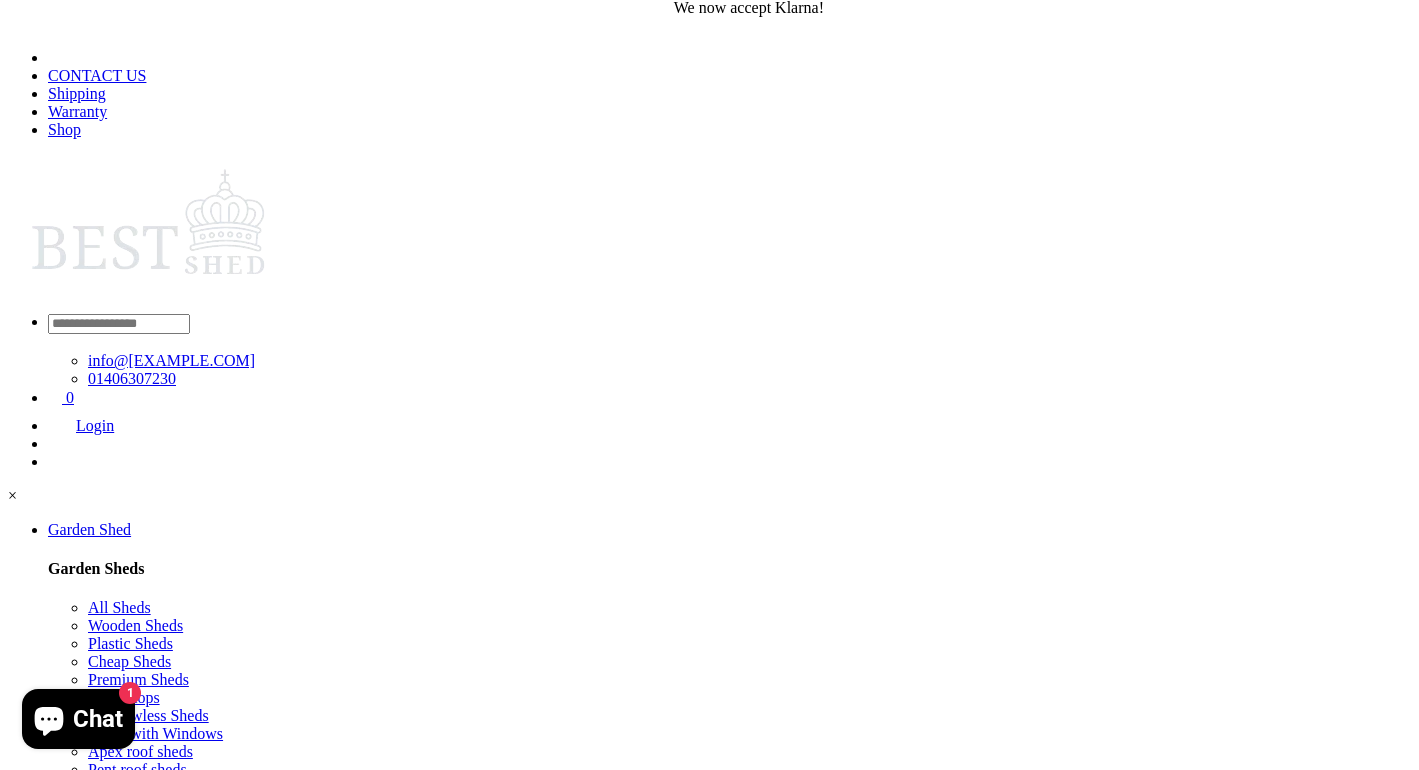 scroll, scrollTop: 0, scrollLeft: 0, axis: both 